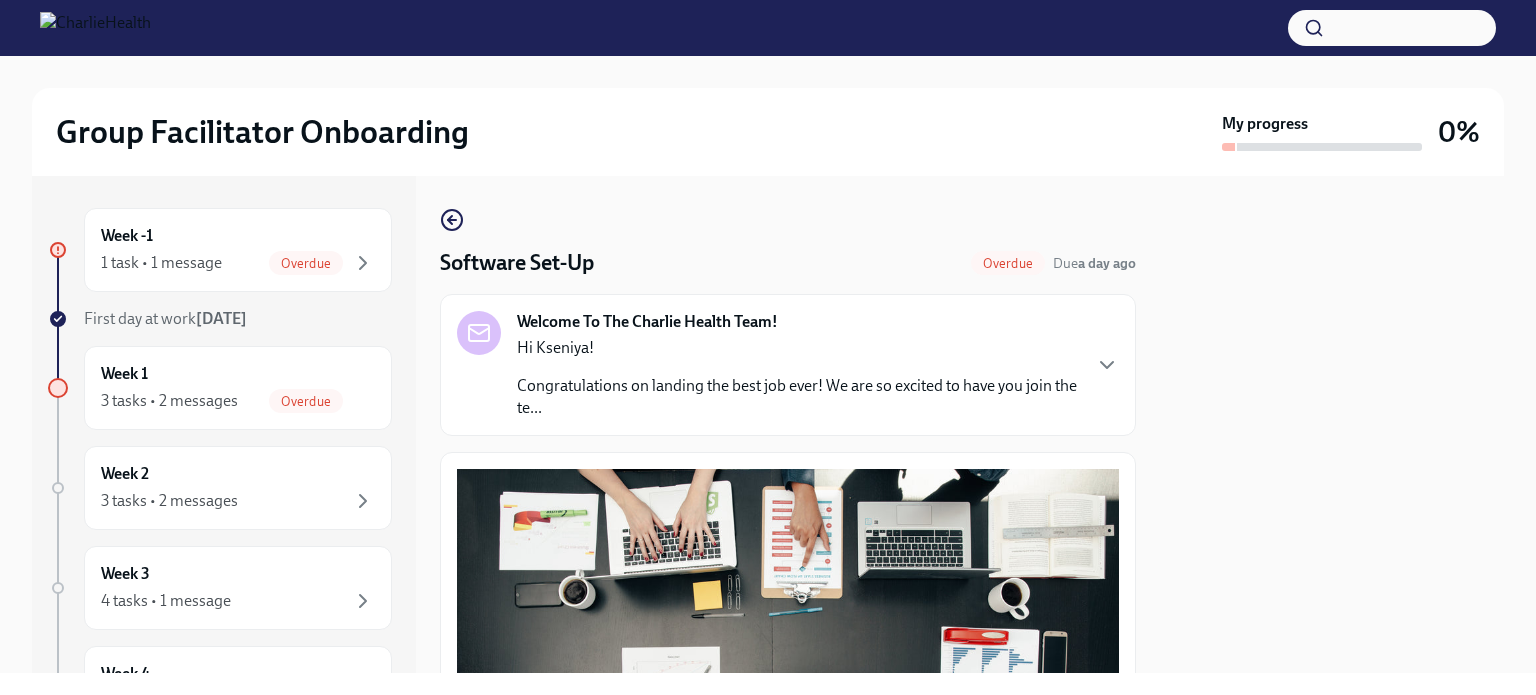 scroll, scrollTop: 0, scrollLeft: 0, axis: both 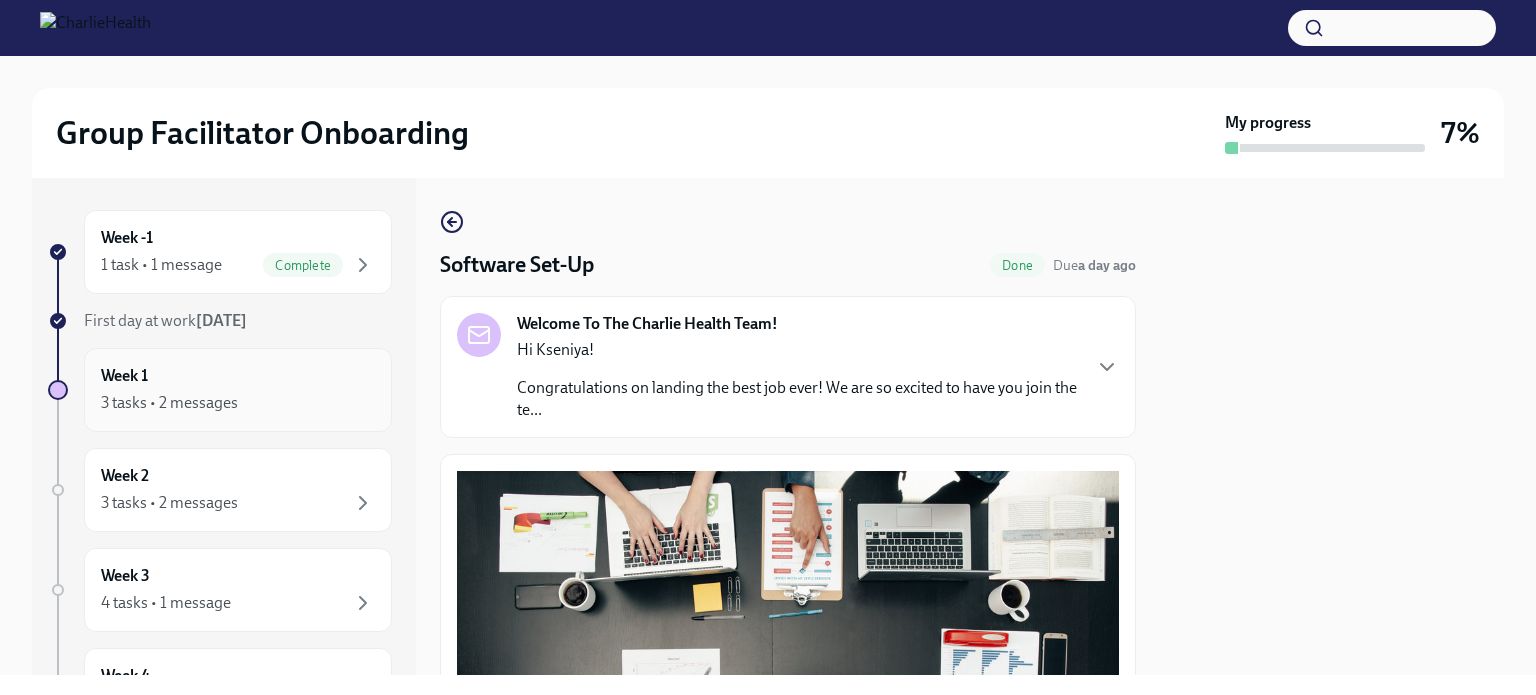 click on "Week 1 3 tasks • 2 messages" at bounding box center [238, 390] 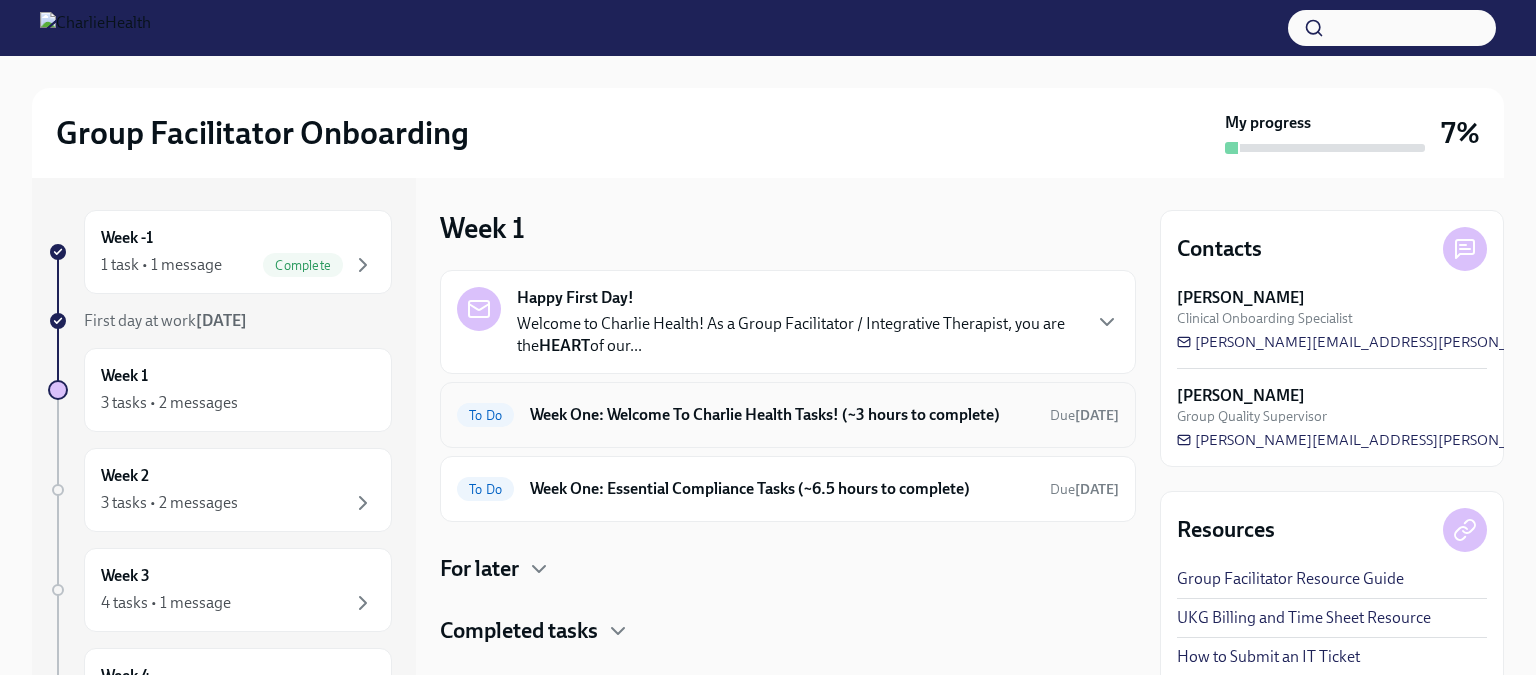 click on "Week One: Welcome To Charlie Health Tasks! (~3 hours to complete)" at bounding box center [782, 415] 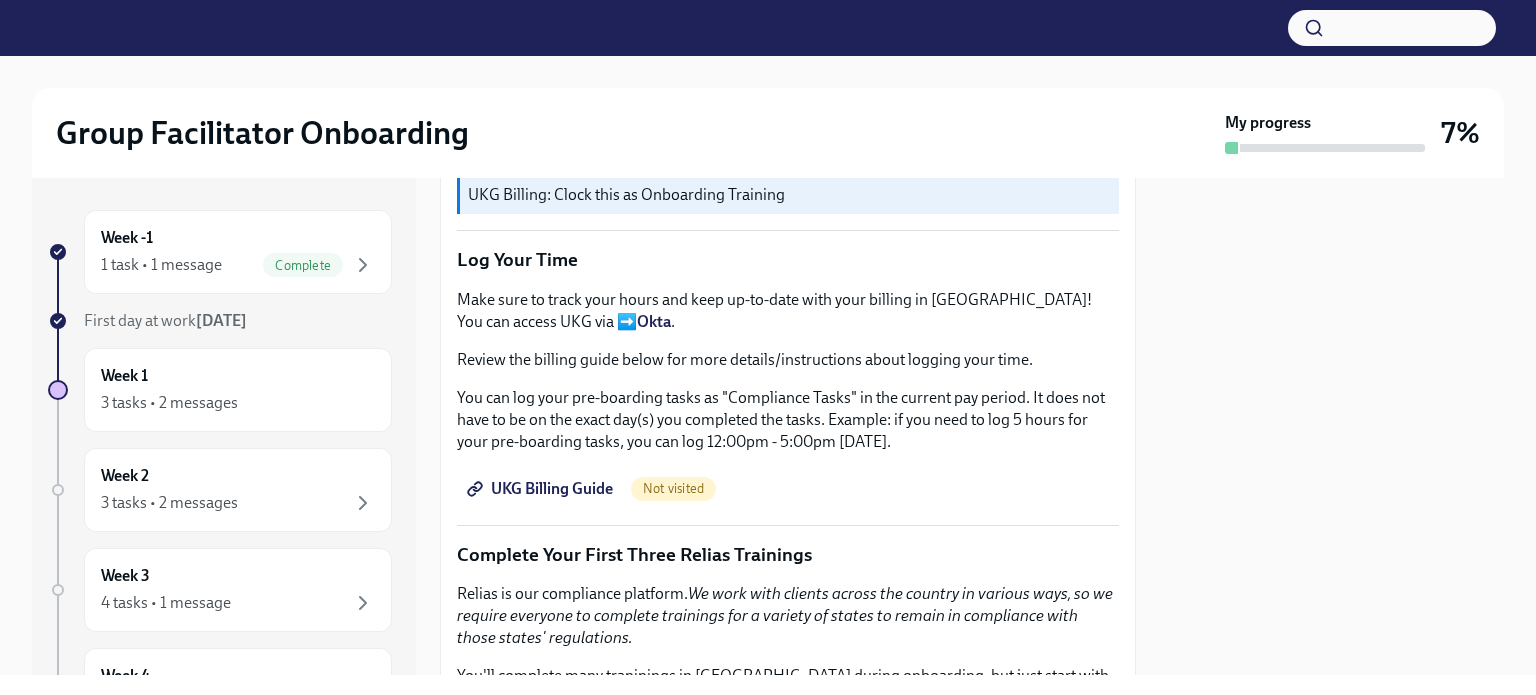 scroll, scrollTop: 1864, scrollLeft: 0, axis: vertical 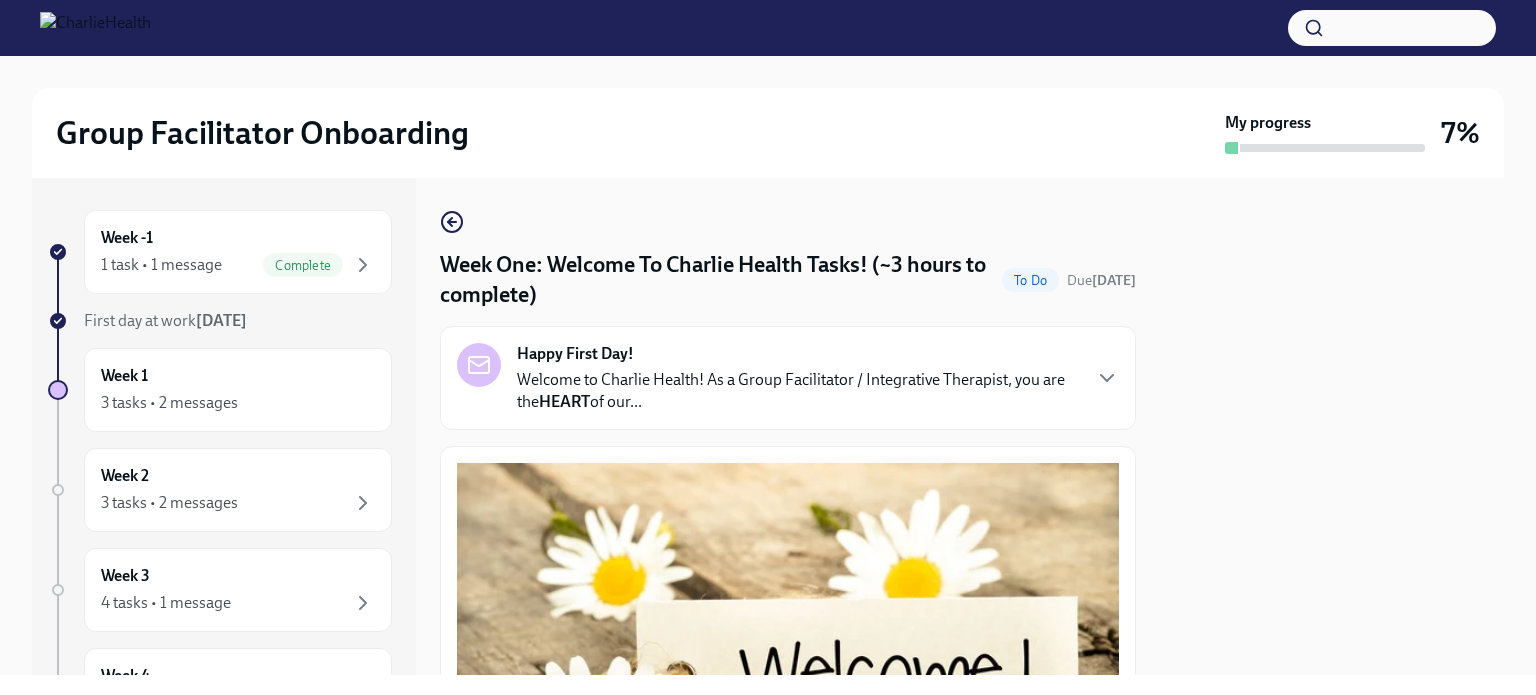 click at bounding box center [768, 28] 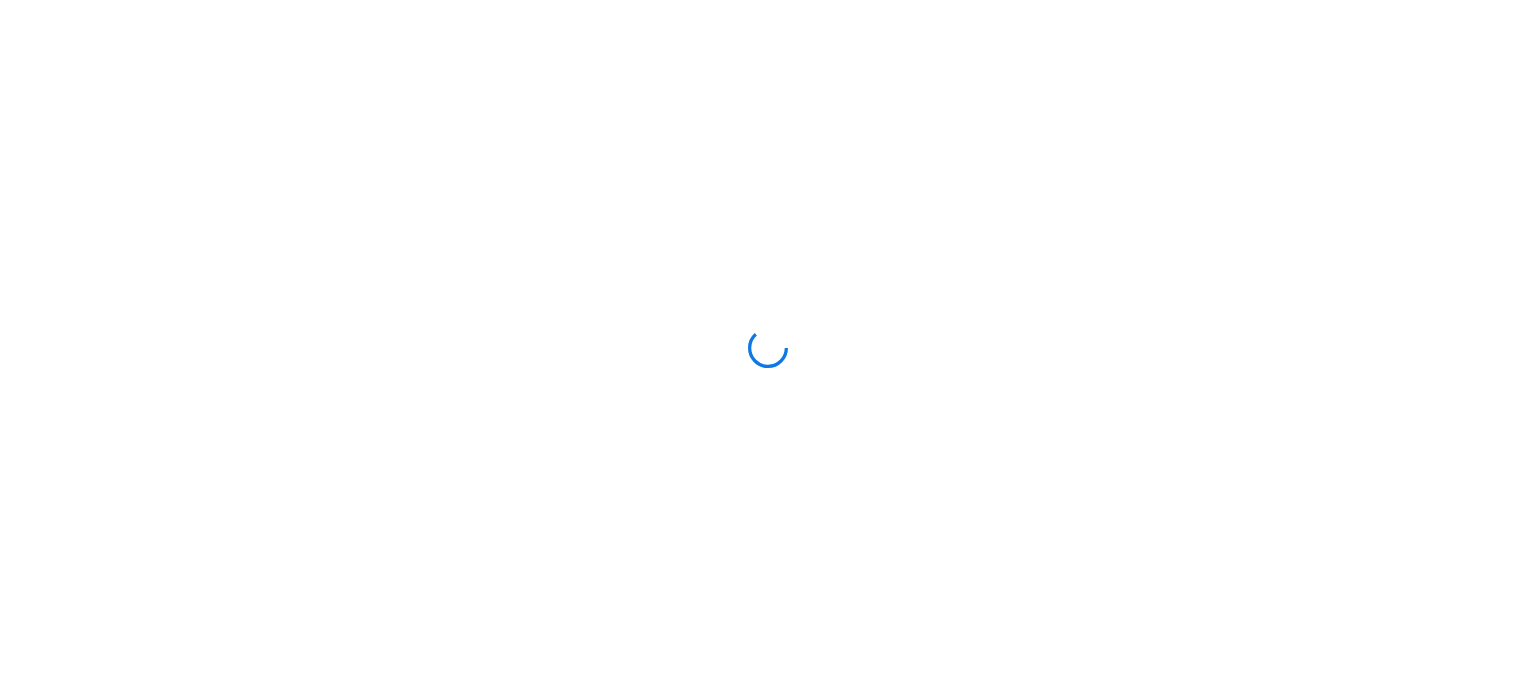 scroll, scrollTop: 0, scrollLeft: 0, axis: both 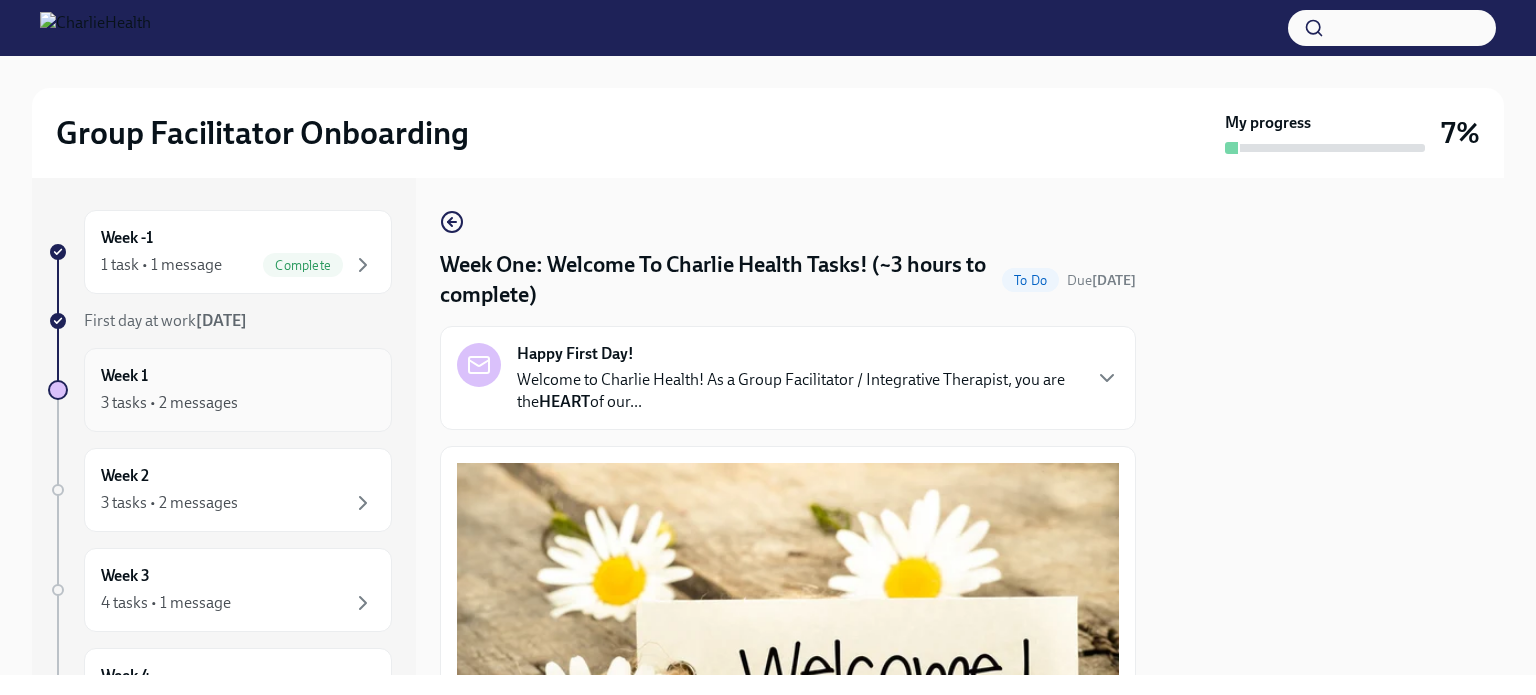 click on "3 tasks • 2 messages" at bounding box center [238, 403] 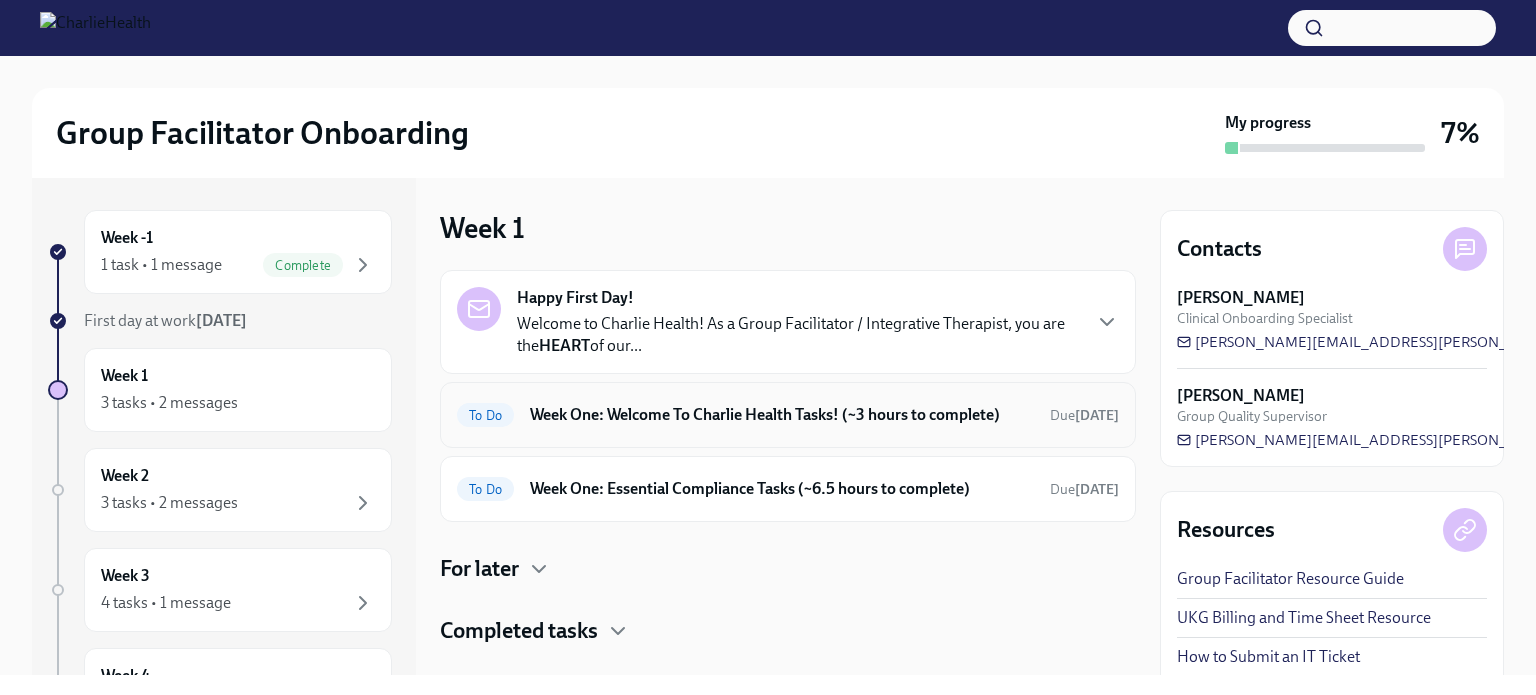 click on "Week One: Welcome To Charlie Health Tasks! (~3 hours to complete)" at bounding box center (782, 415) 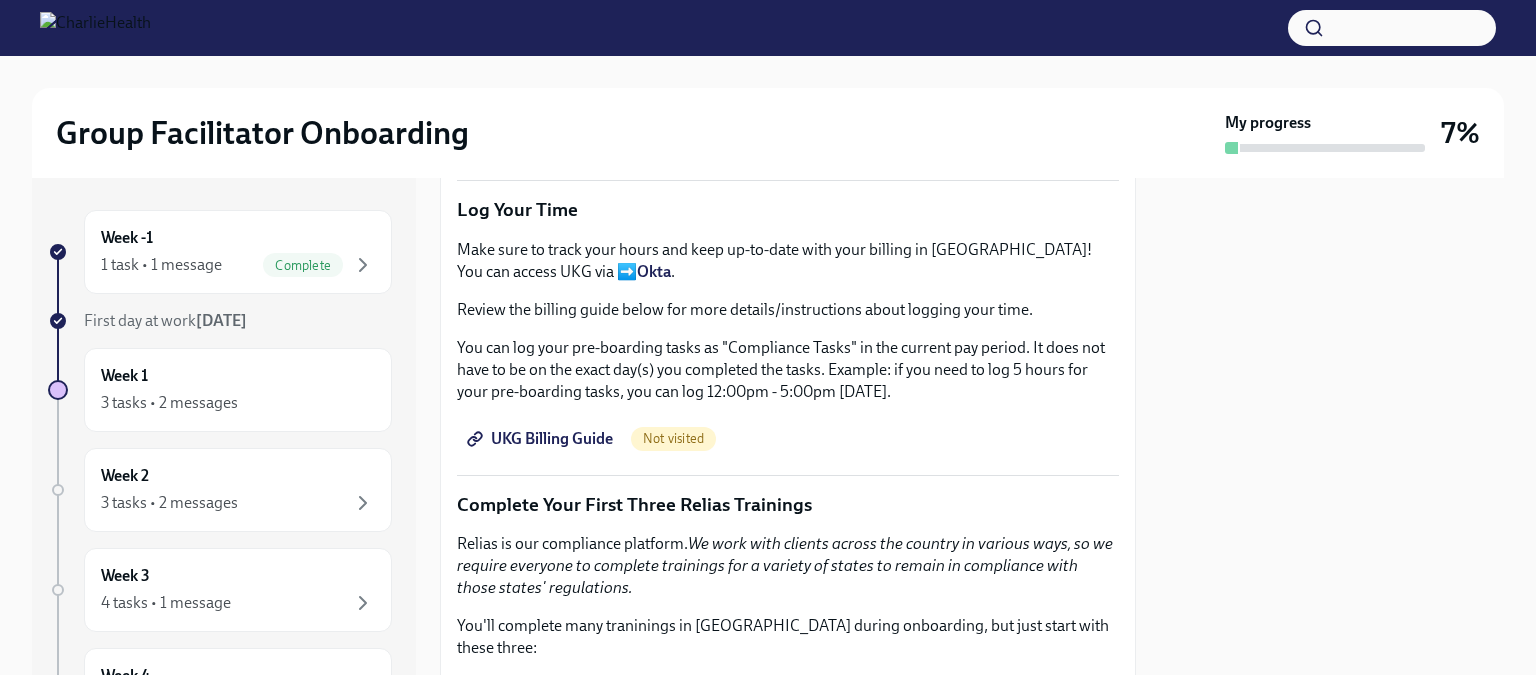 scroll, scrollTop: 1920, scrollLeft: 0, axis: vertical 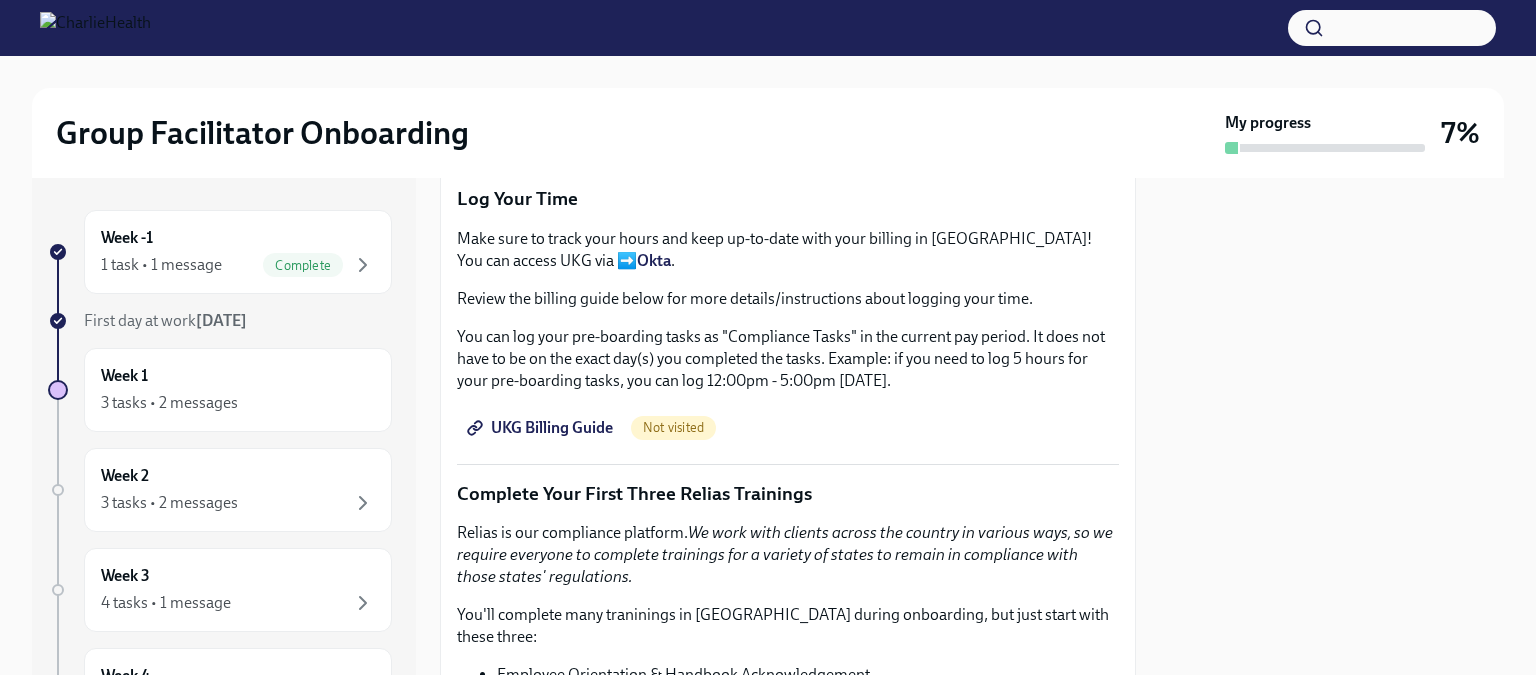click on "UKG Billing Guide" at bounding box center [542, 428] 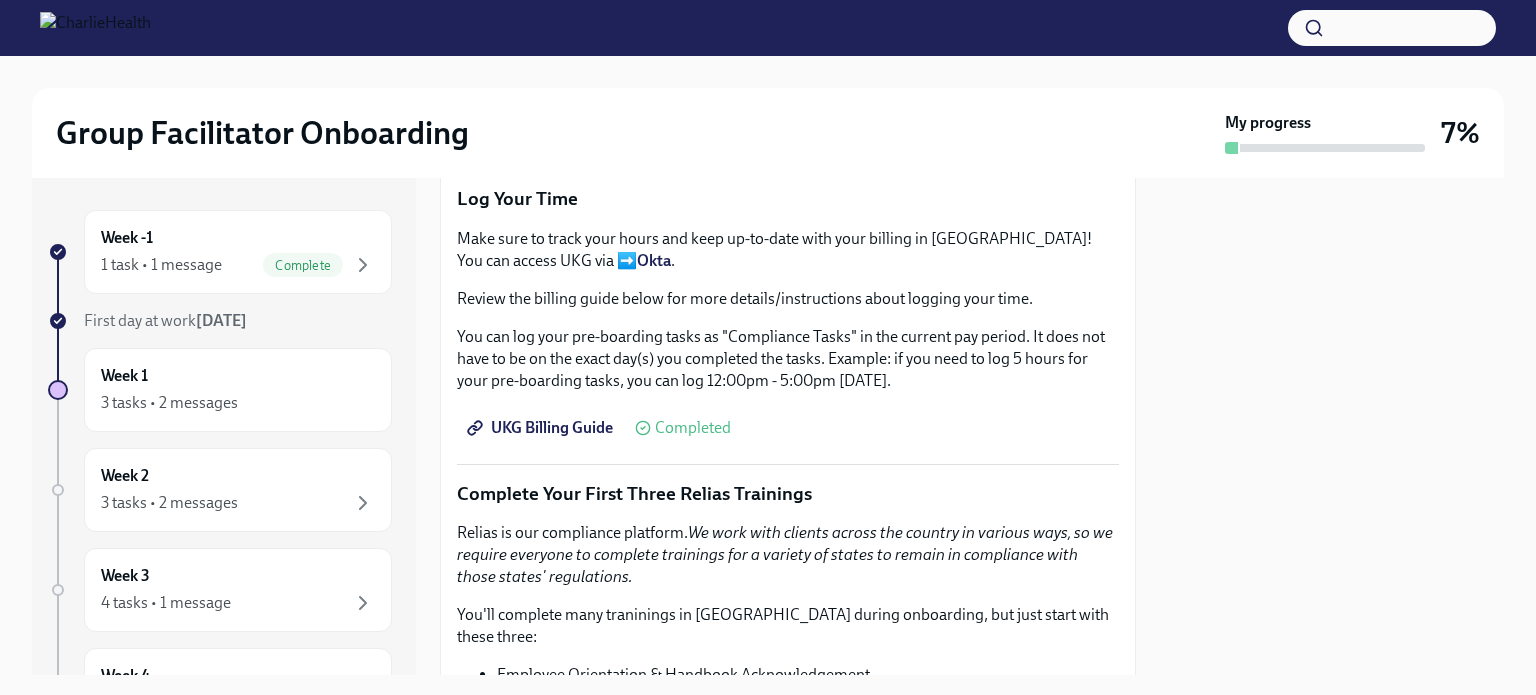 scroll, scrollTop: 372, scrollLeft: 0, axis: vertical 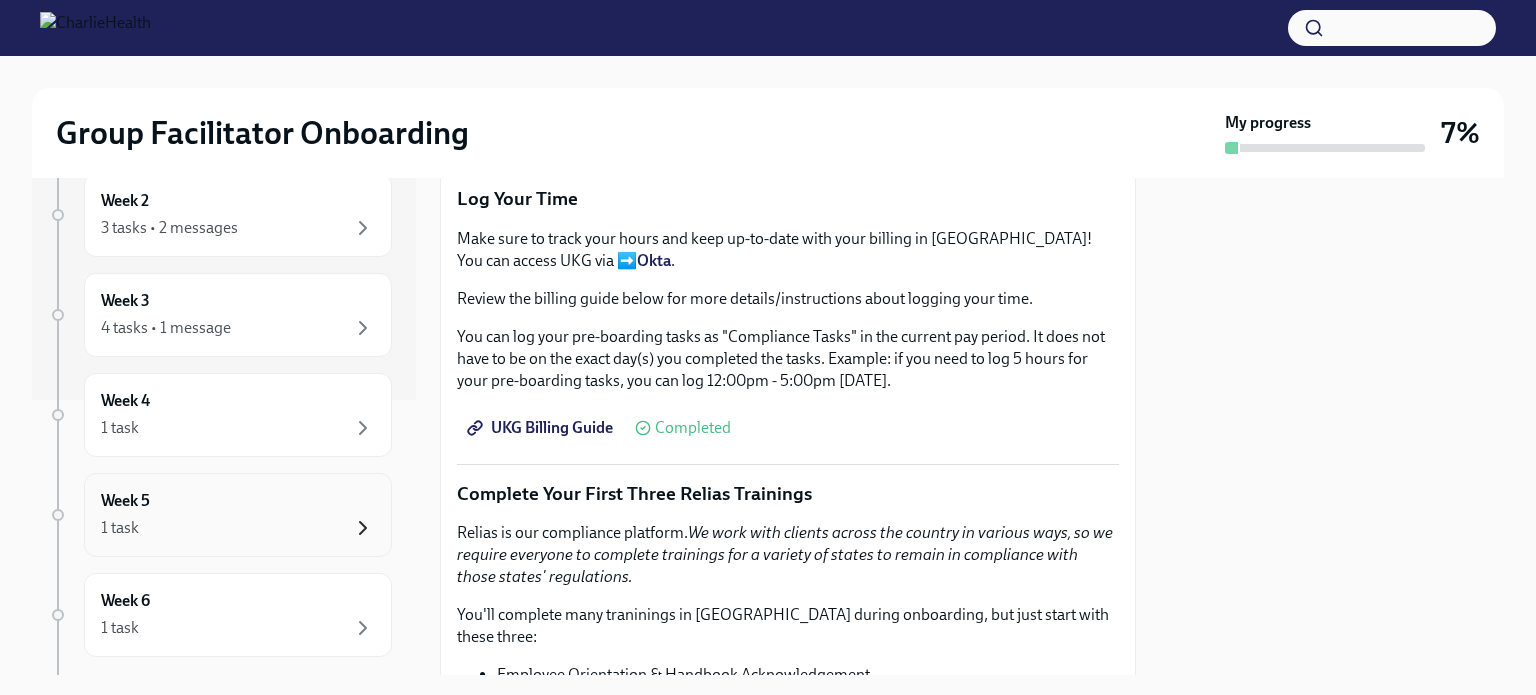 click 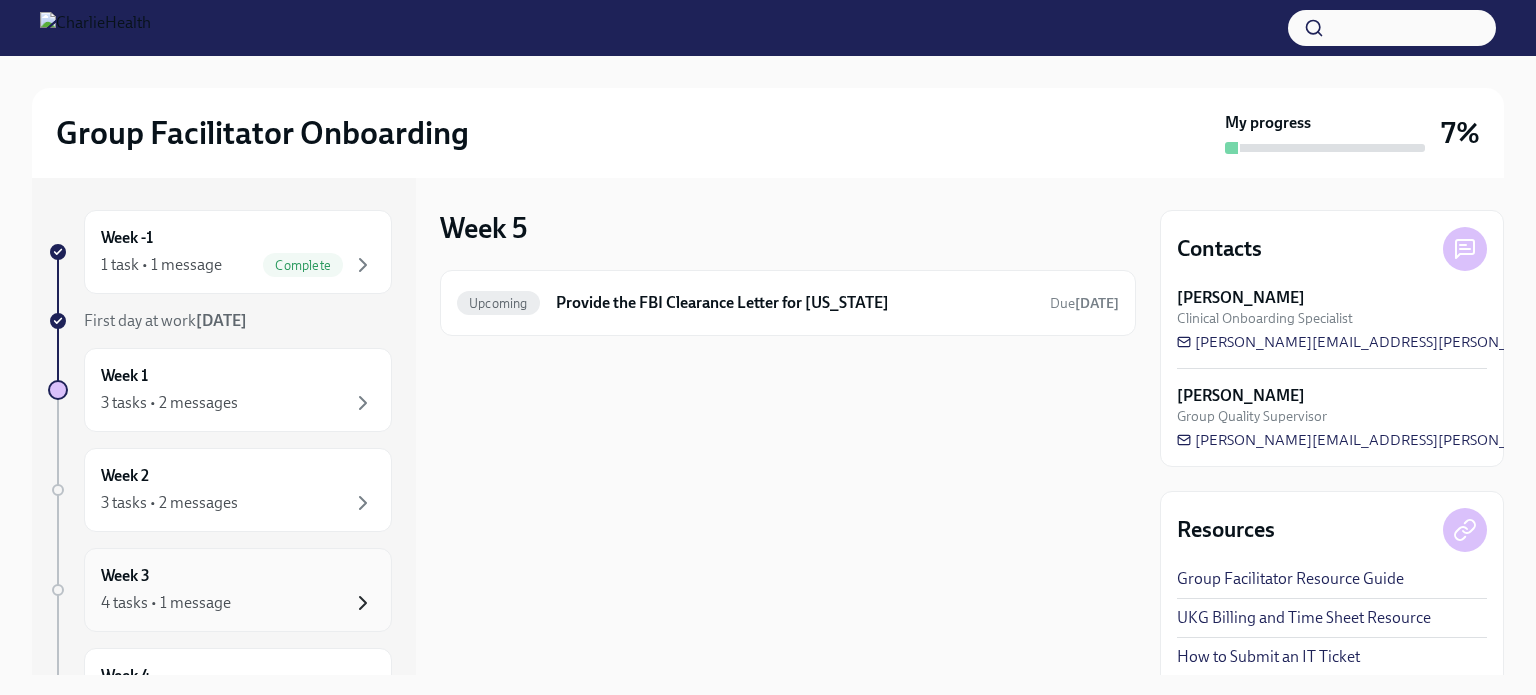 click 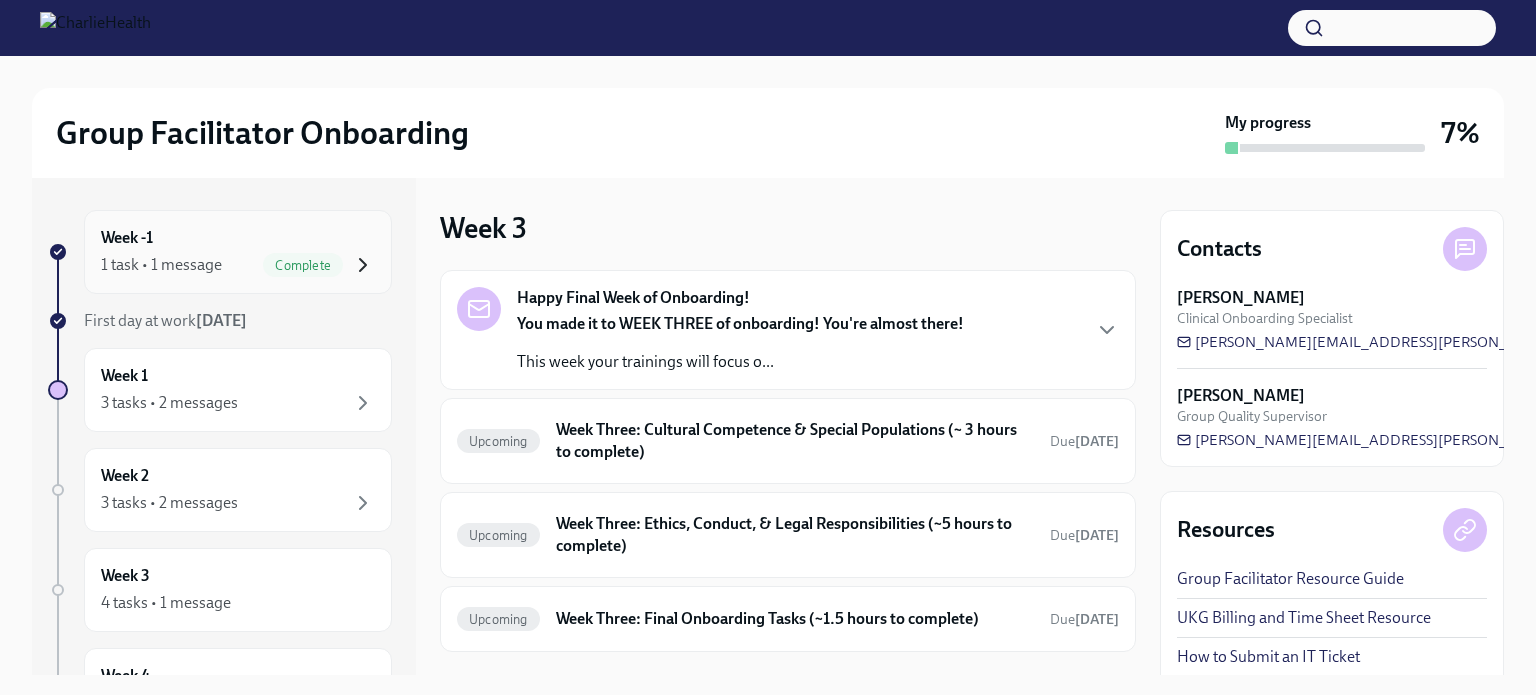 click 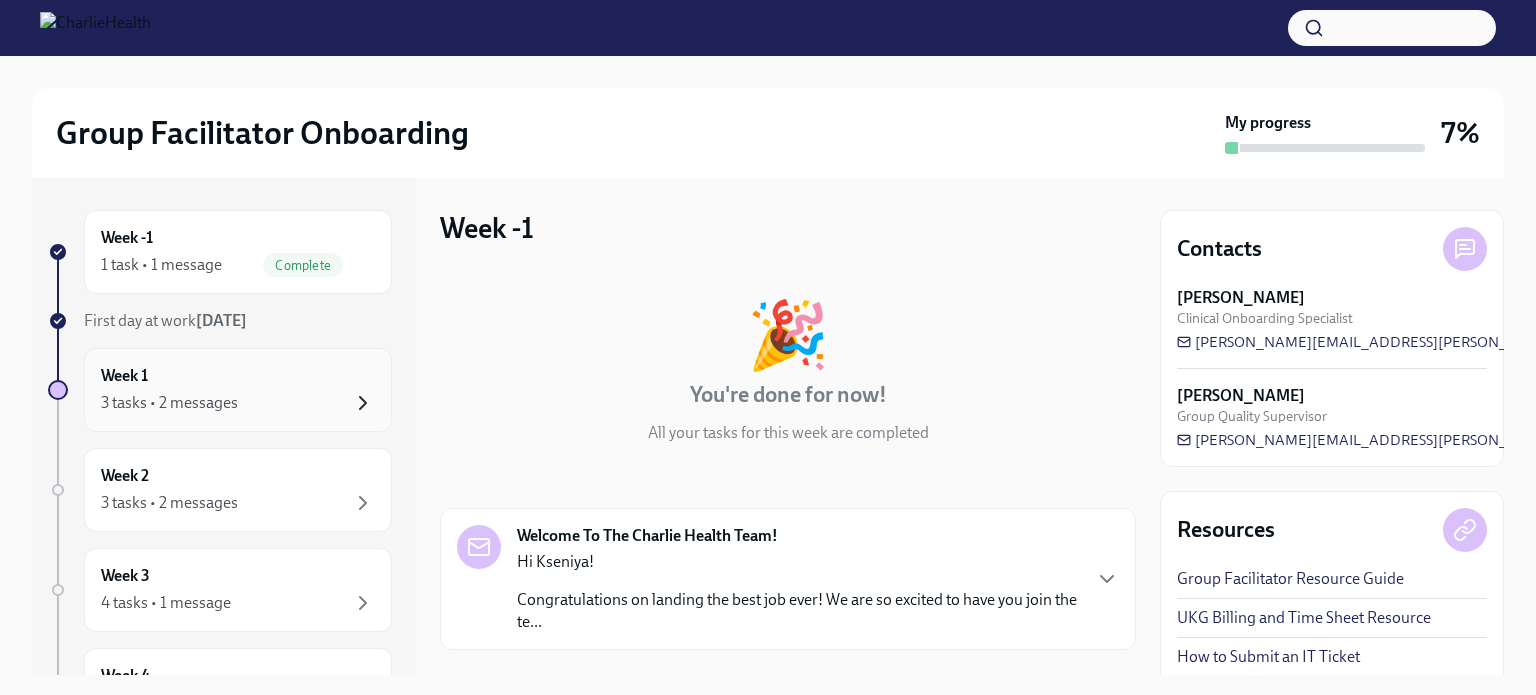 click 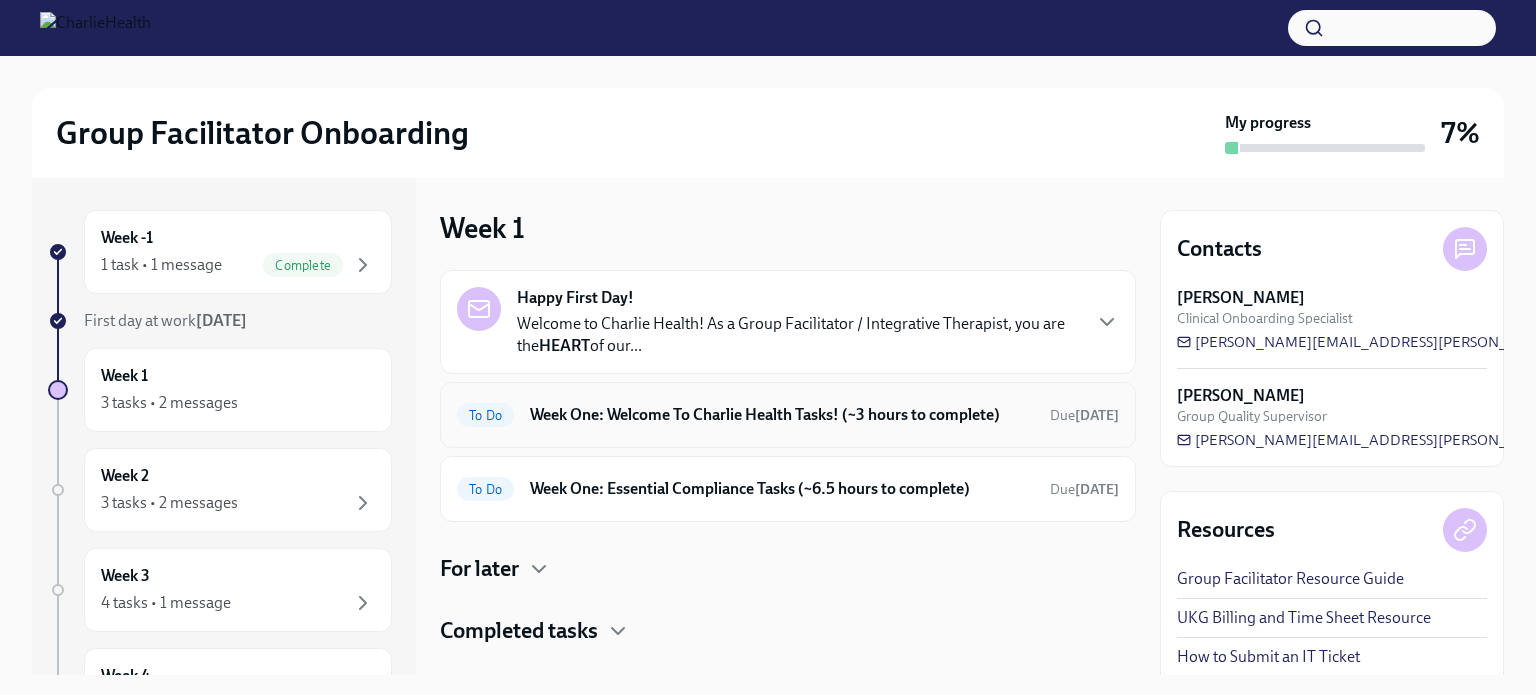 click on "Week One: Welcome To Charlie Health Tasks! (~3 hours to complete)" at bounding box center [782, 415] 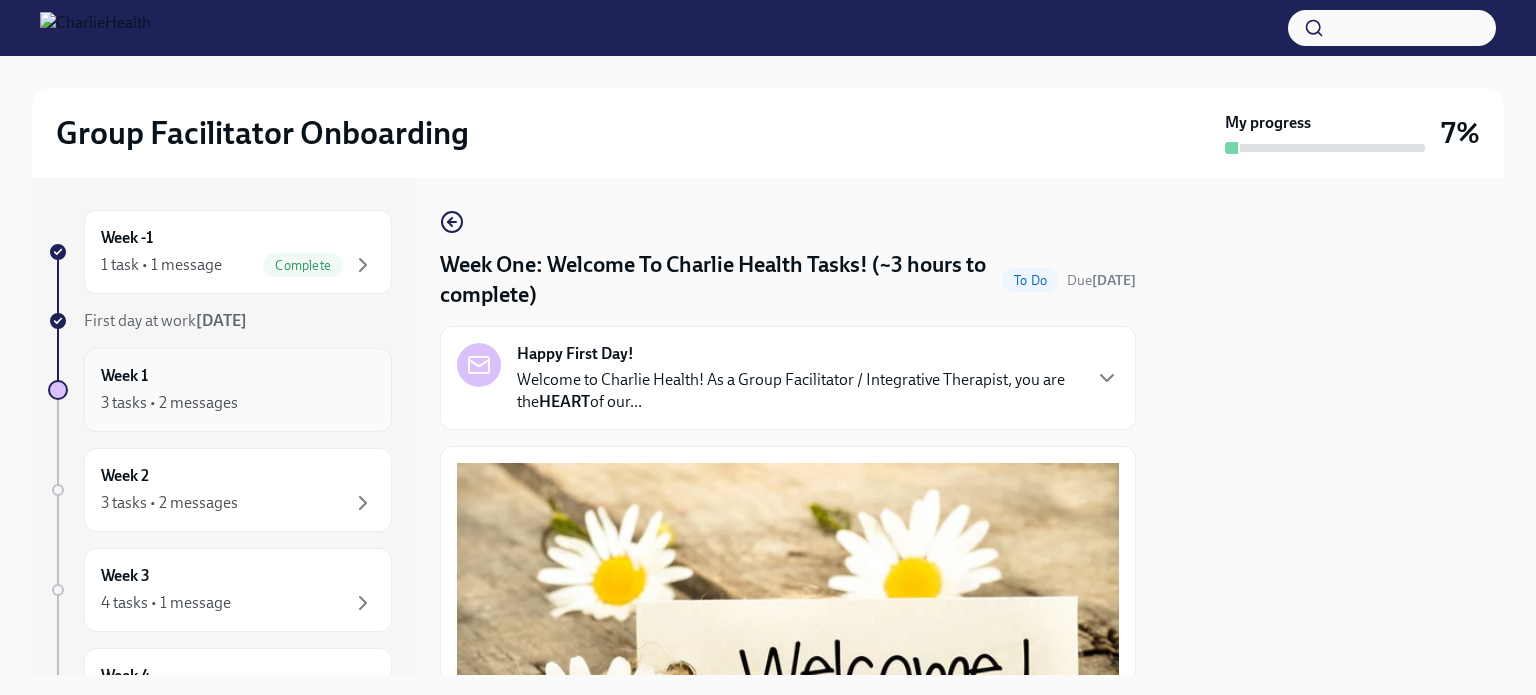 click on "Week 1 3 tasks • 2 messages" at bounding box center [238, 390] 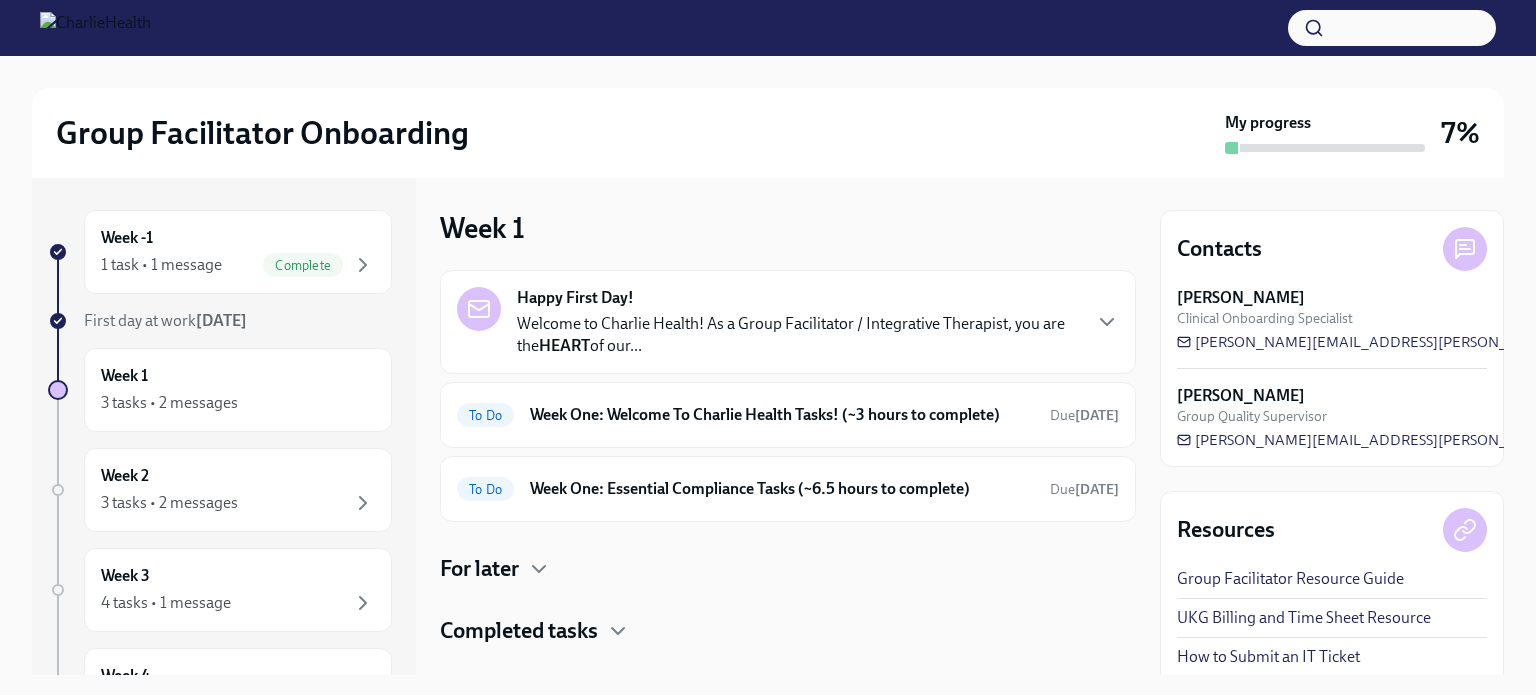 click on "Week 1 3 tasks • 2 messages" at bounding box center (238, 390) 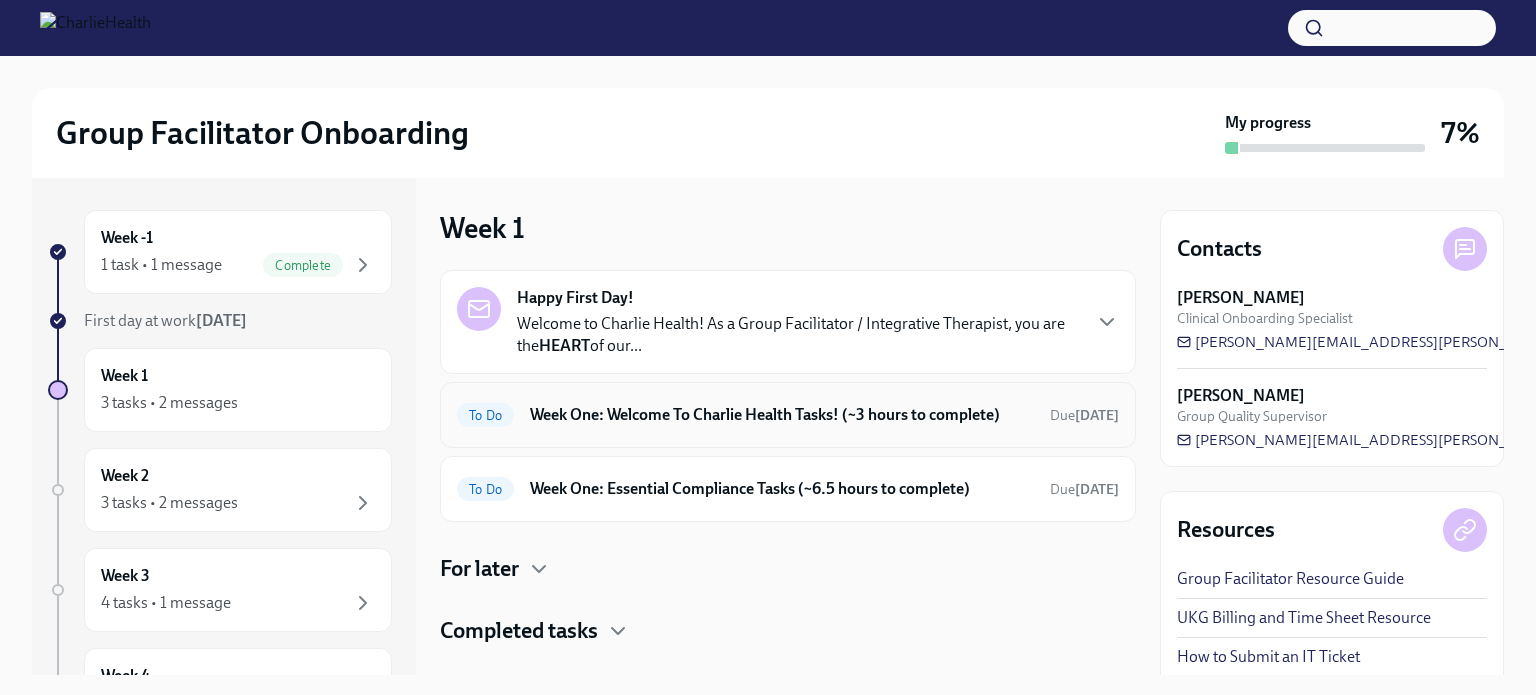 click on "Week One: Welcome To Charlie Health Tasks! (~3 hours to complete)" at bounding box center (782, 415) 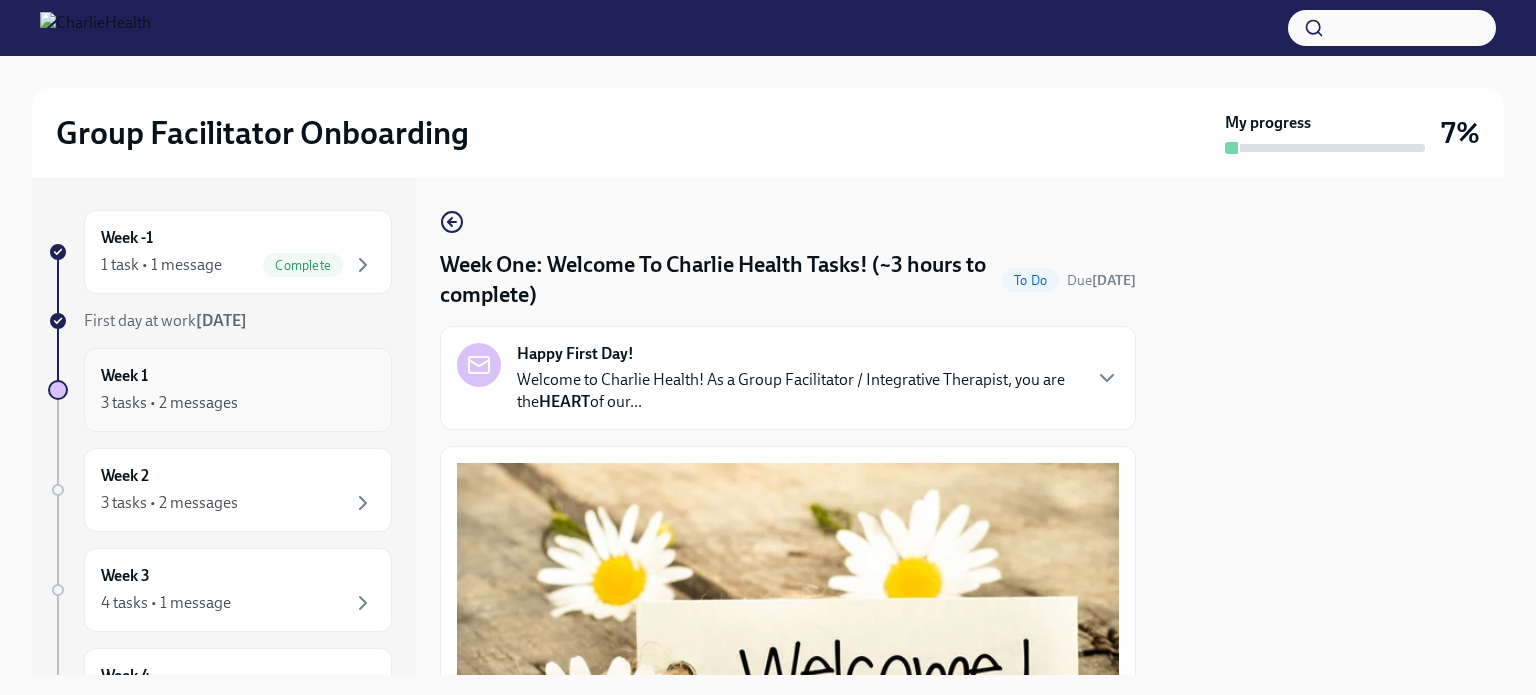 click on "Week 1 3 tasks • 2 messages" at bounding box center (238, 390) 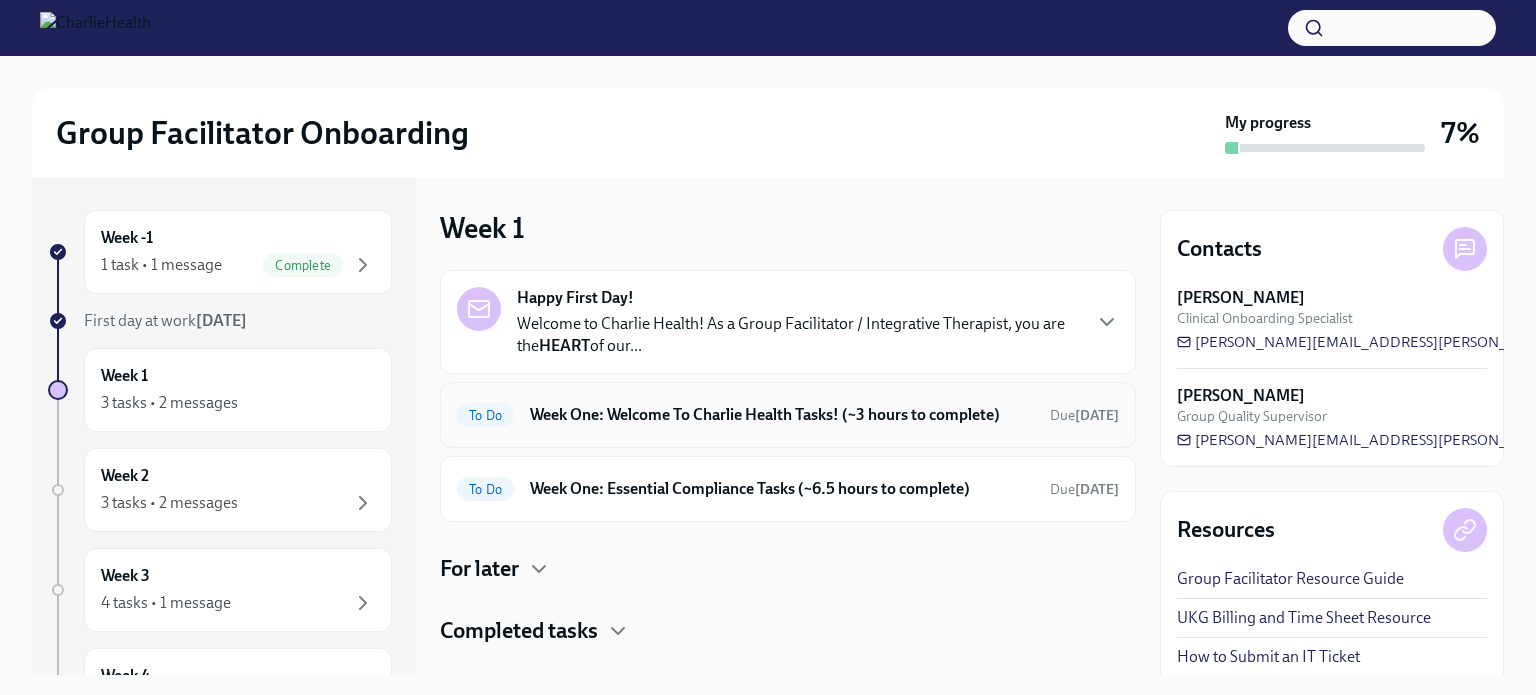 click on "Week One: Welcome To Charlie Health Tasks! (~3 hours to complete)" at bounding box center [782, 415] 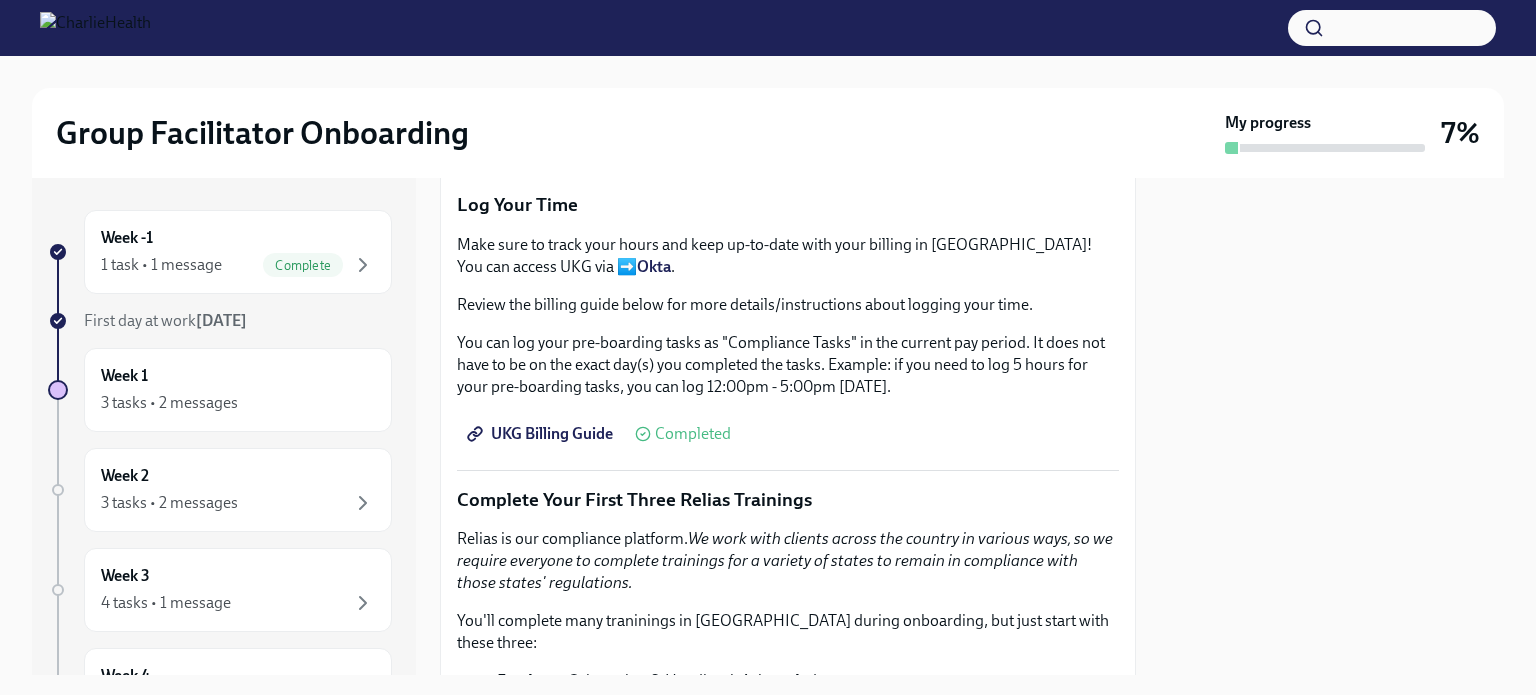 scroll, scrollTop: 1915, scrollLeft: 0, axis: vertical 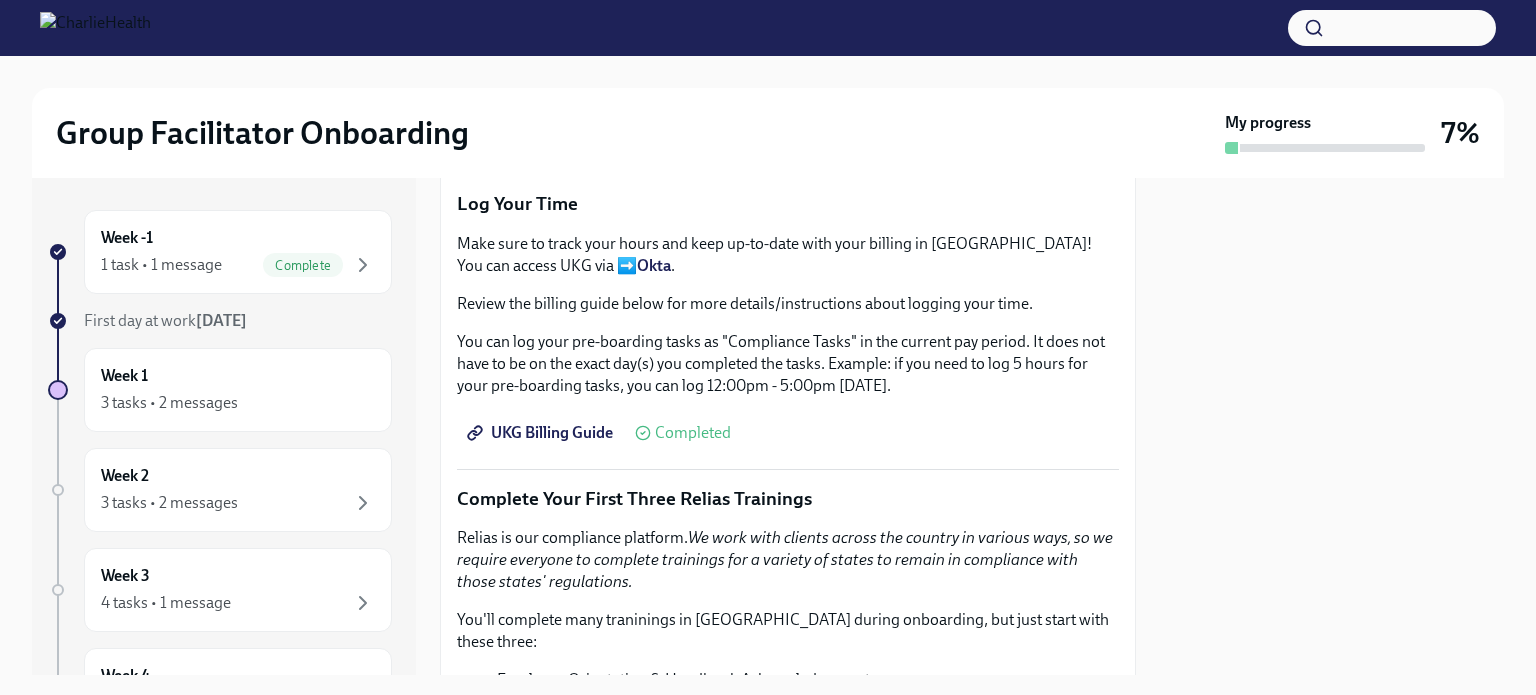 click on "Review the billing guide below for more details/instructions about logging your time." at bounding box center (788, 304) 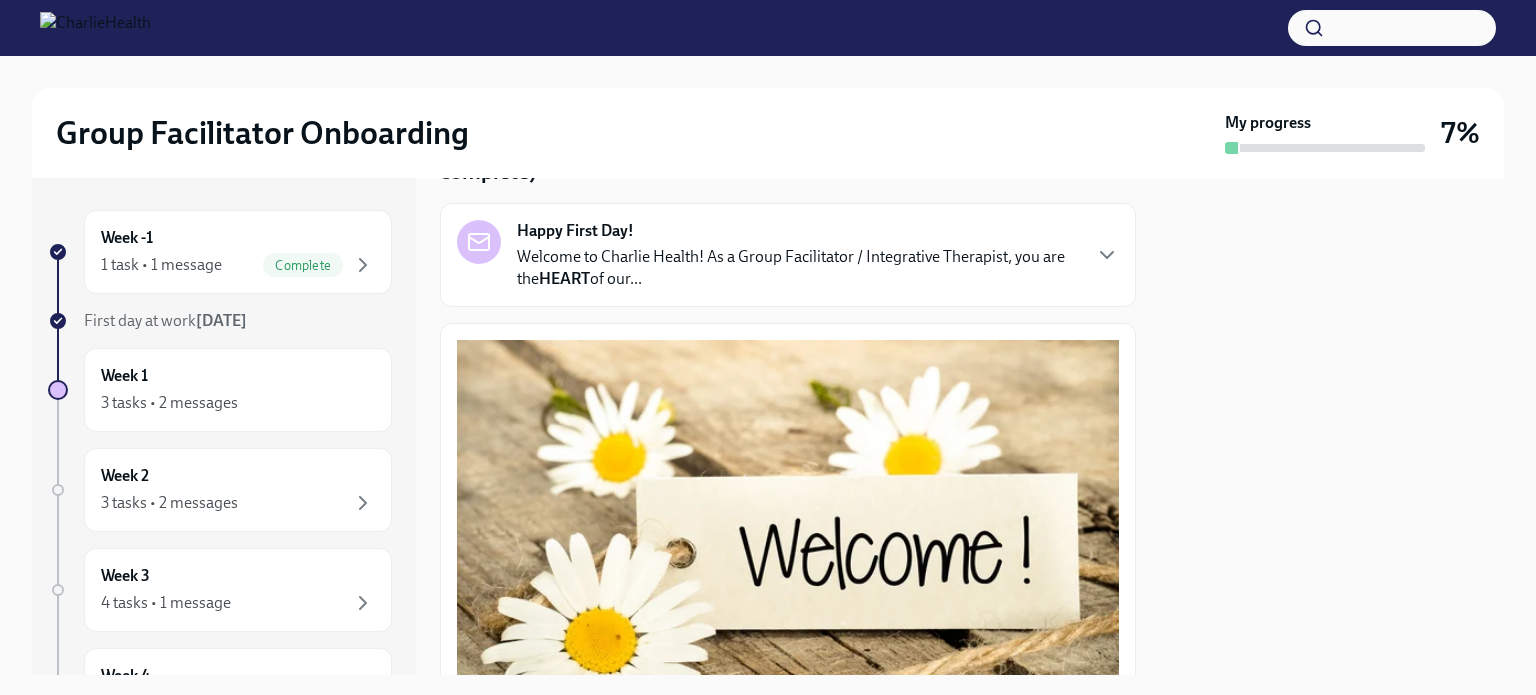 scroll, scrollTop: 0, scrollLeft: 0, axis: both 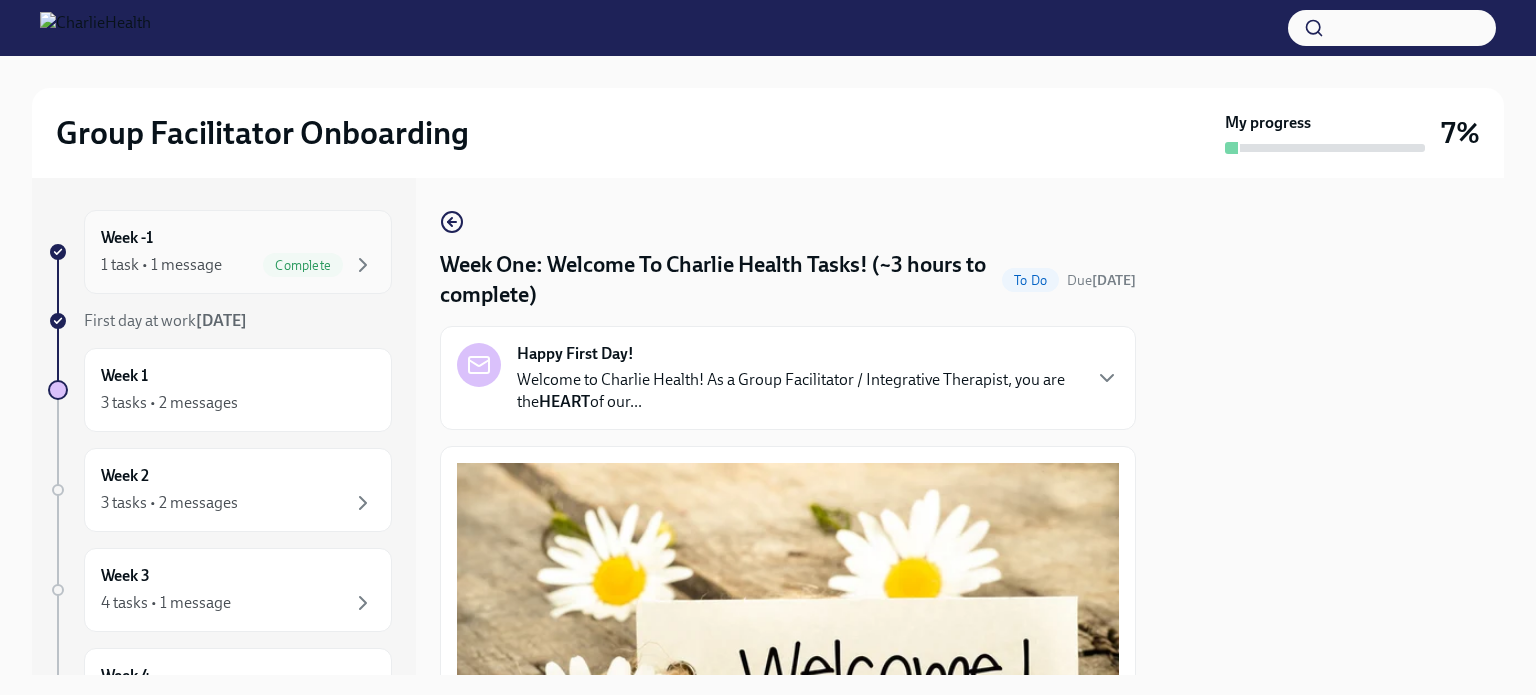 click on "Week -1 1 task • 1 message Complete" at bounding box center [238, 252] 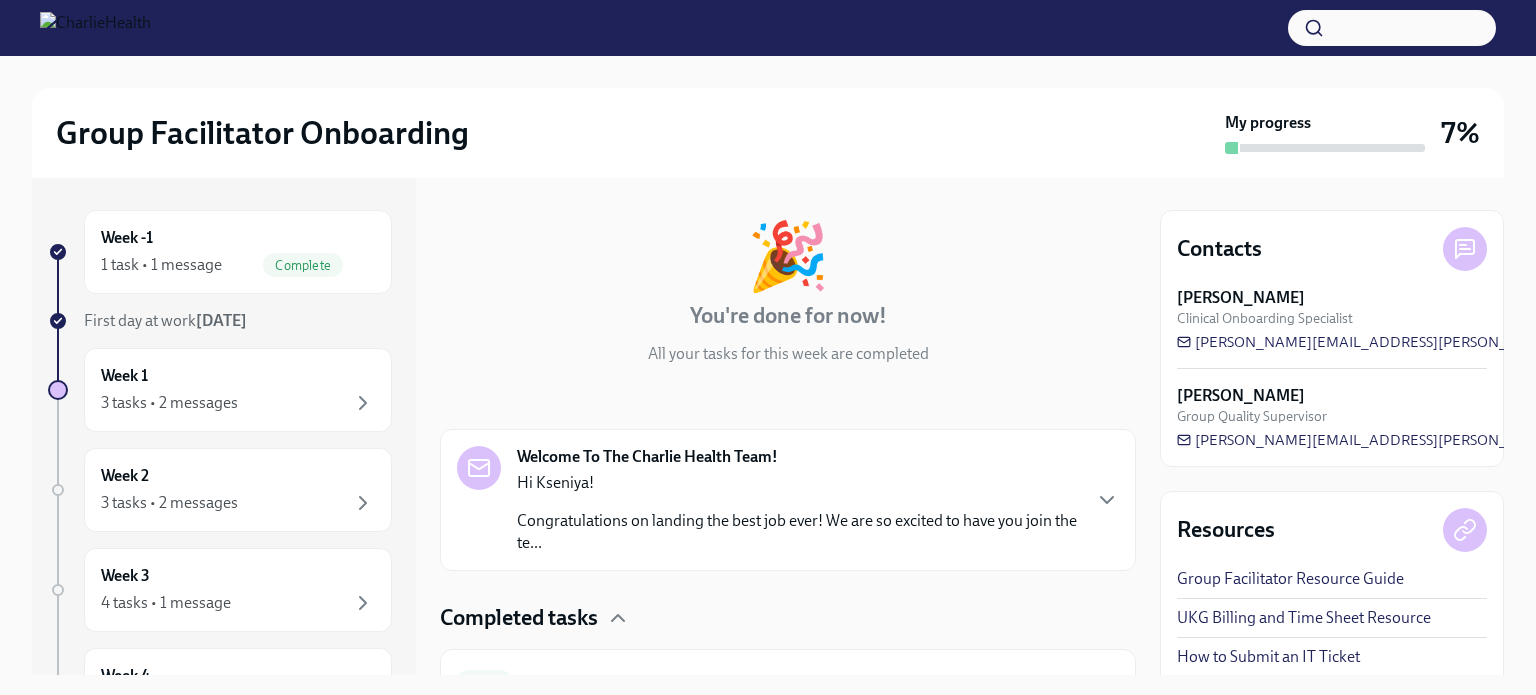 scroll, scrollTop: 181, scrollLeft: 0, axis: vertical 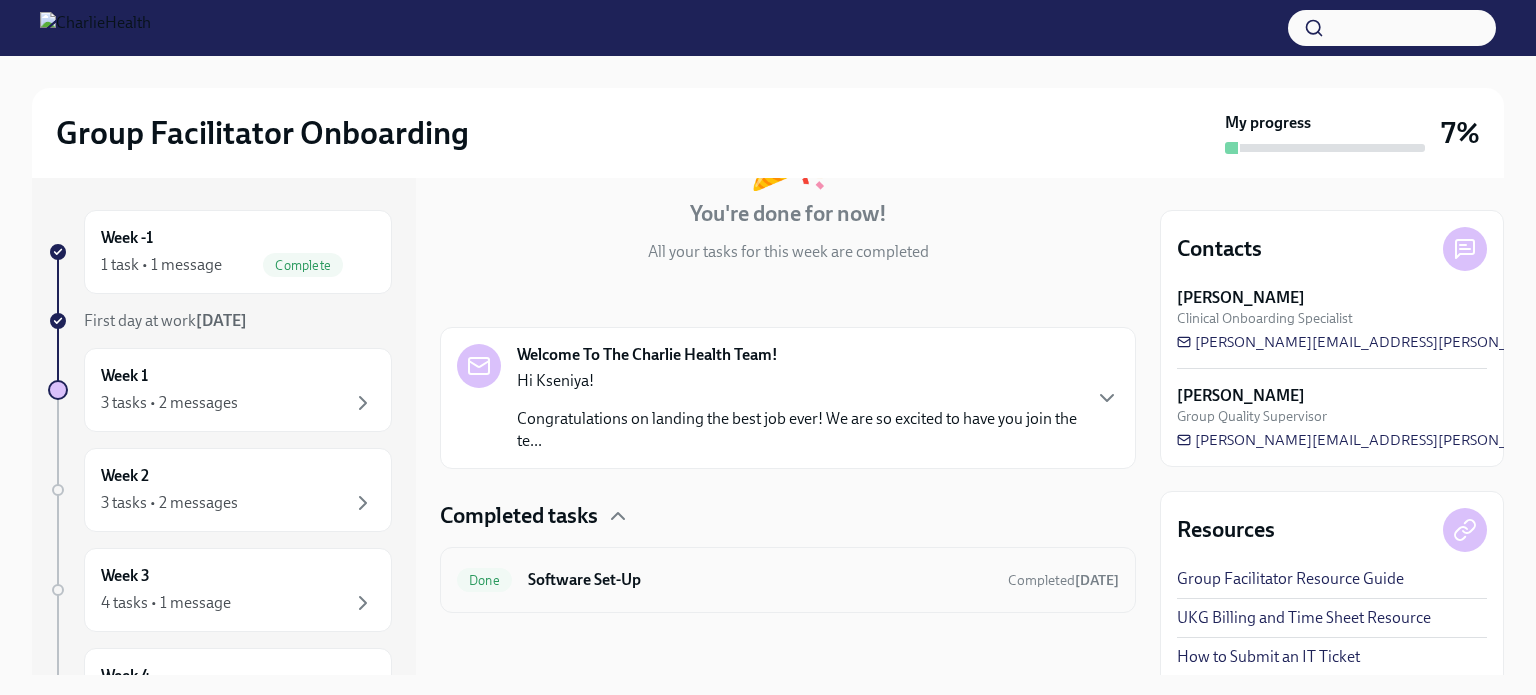 click on "Done Software Set-Up Completed  today" at bounding box center (788, 580) 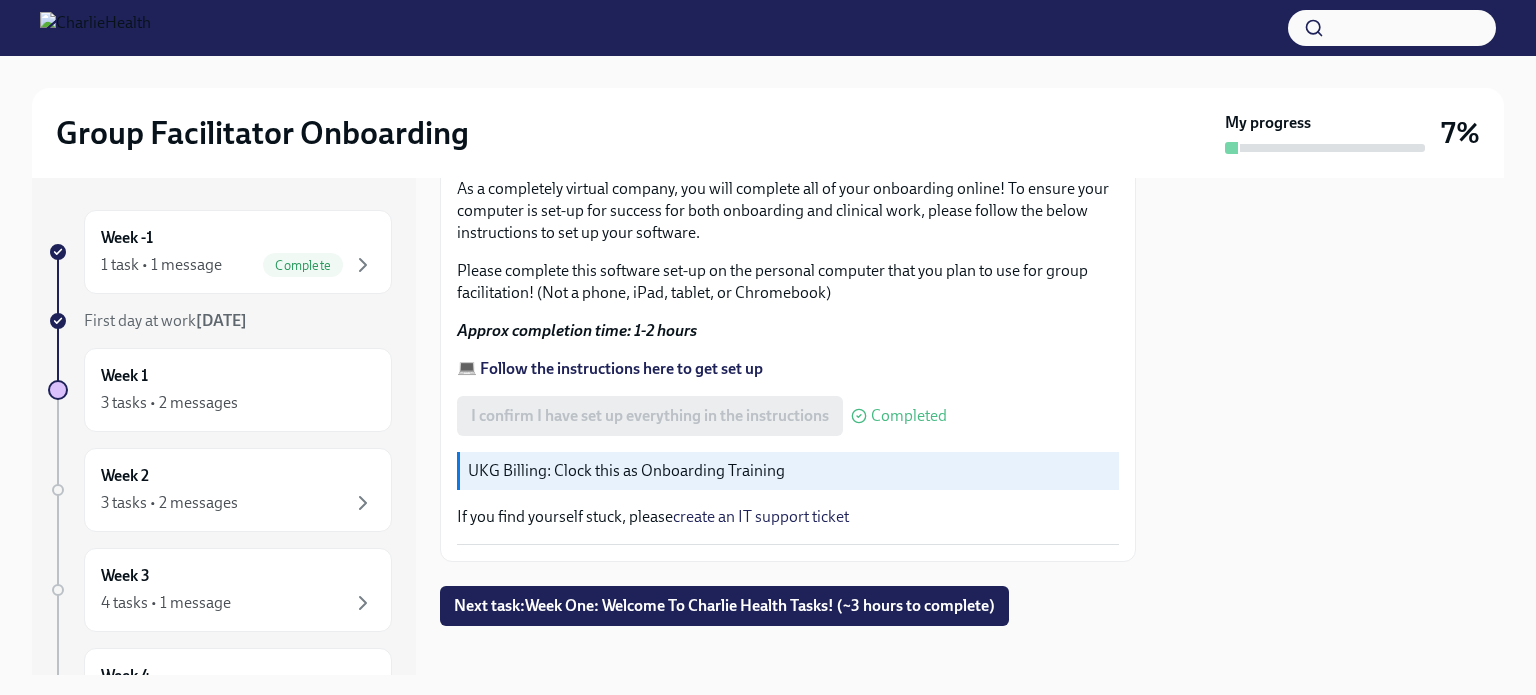 scroll, scrollTop: 705, scrollLeft: 0, axis: vertical 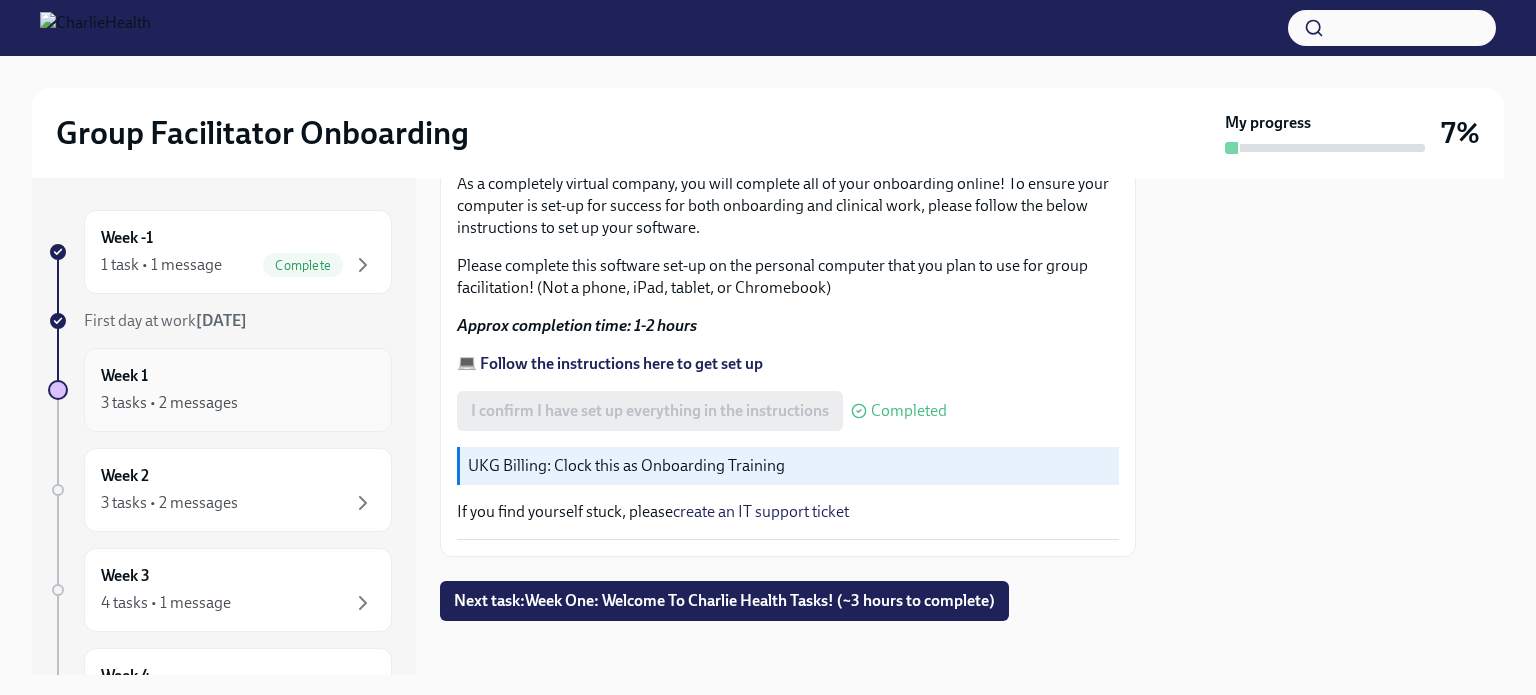 click on "3 tasks • 2 messages" at bounding box center [169, 403] 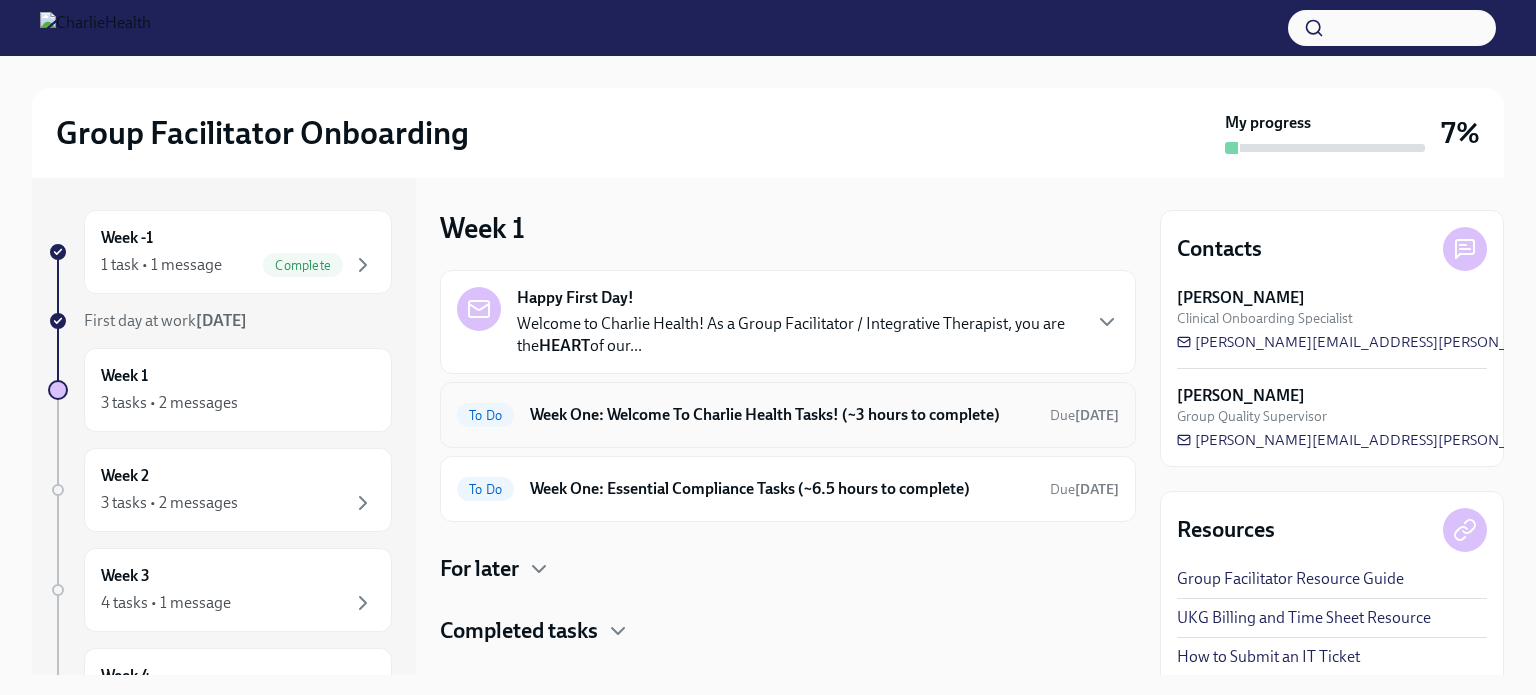 click on "Week One: Welcome To Charlie Health Tasks! (~3 hours to complete)" at bounding box center [782, 415] 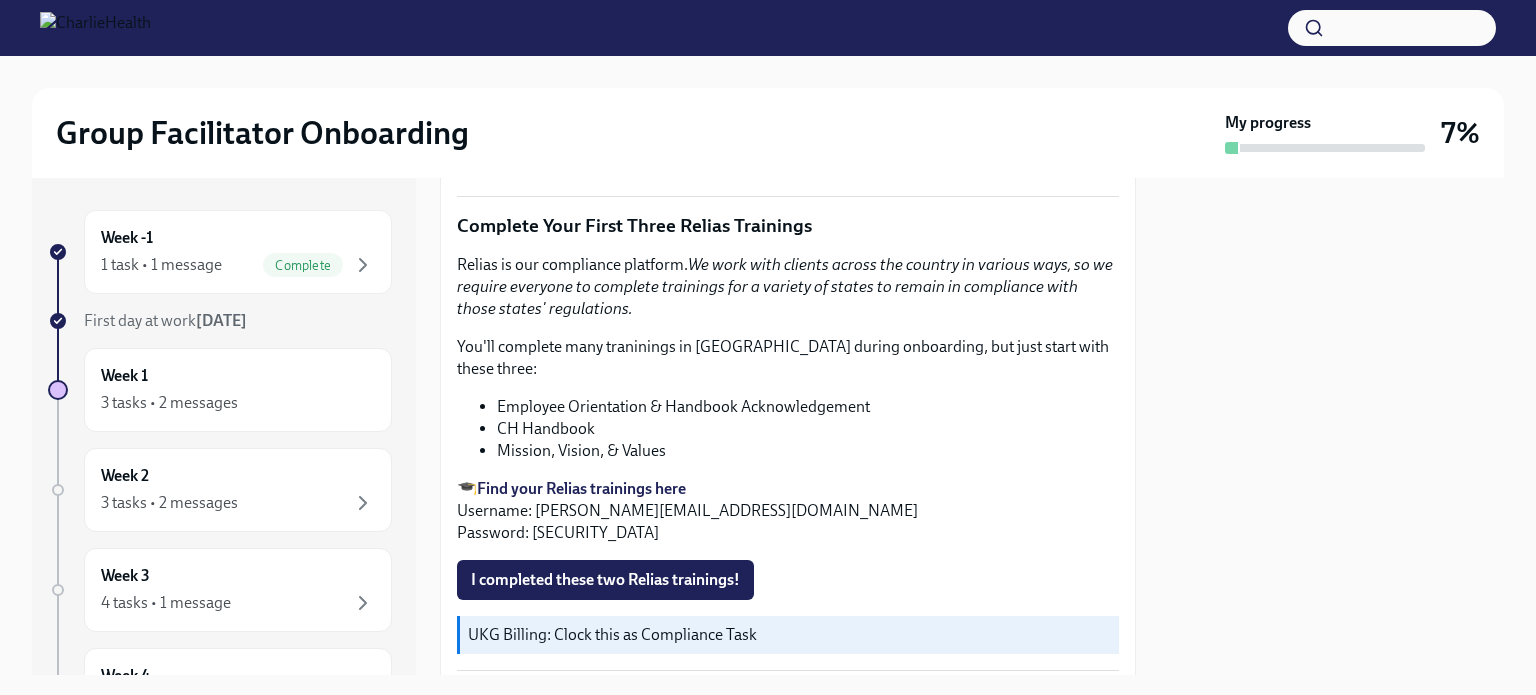 scroll, scrollTop: 2182, scrollLeft: 0, axis: vertical 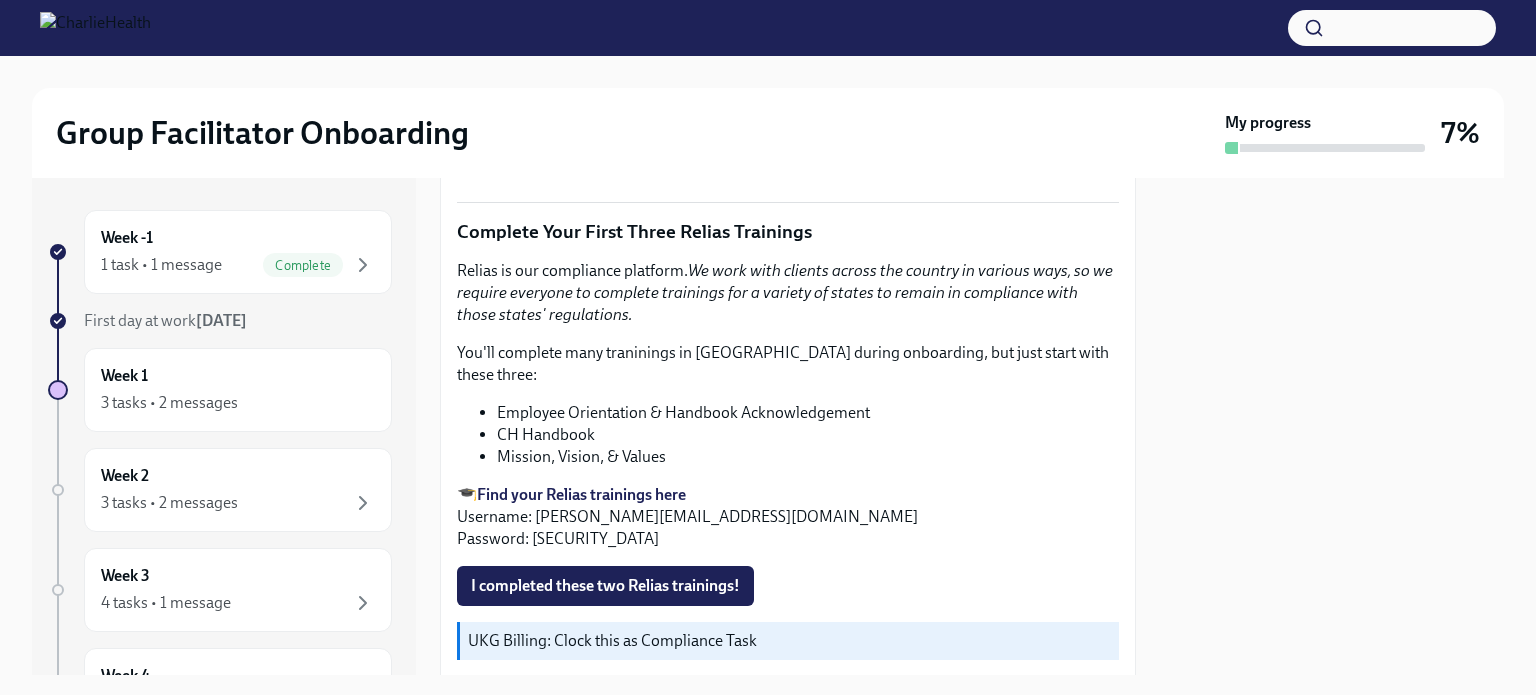 click on "UKG Billing: Clock this as Compliance Task" at bounding box center [789, 641] 